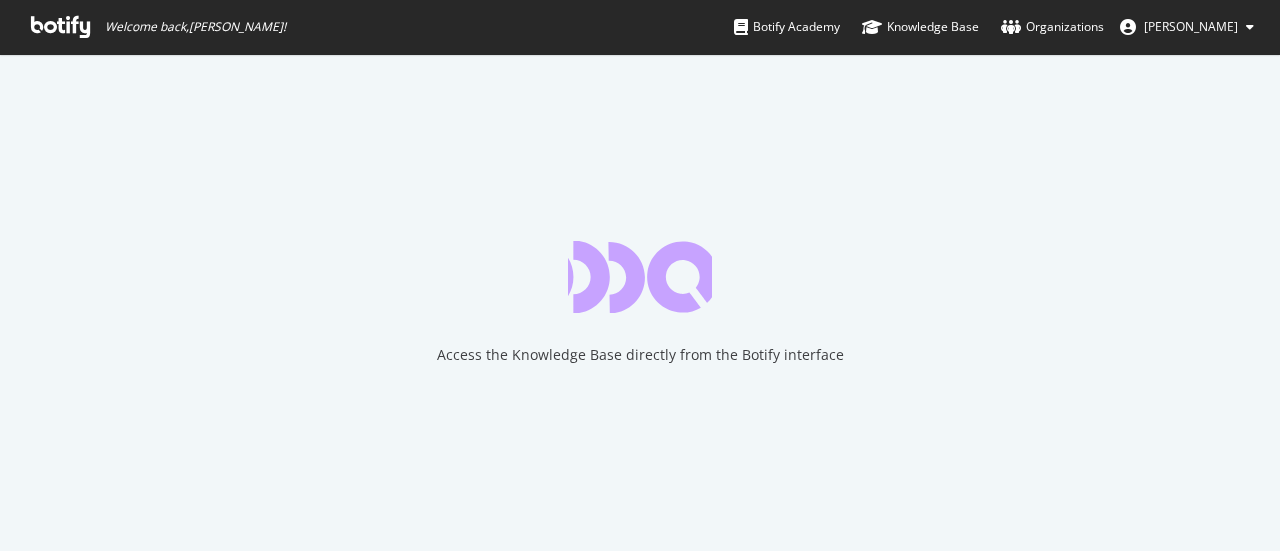 scroll, scrollTop: 0, scrollLeft: 0, axis: both 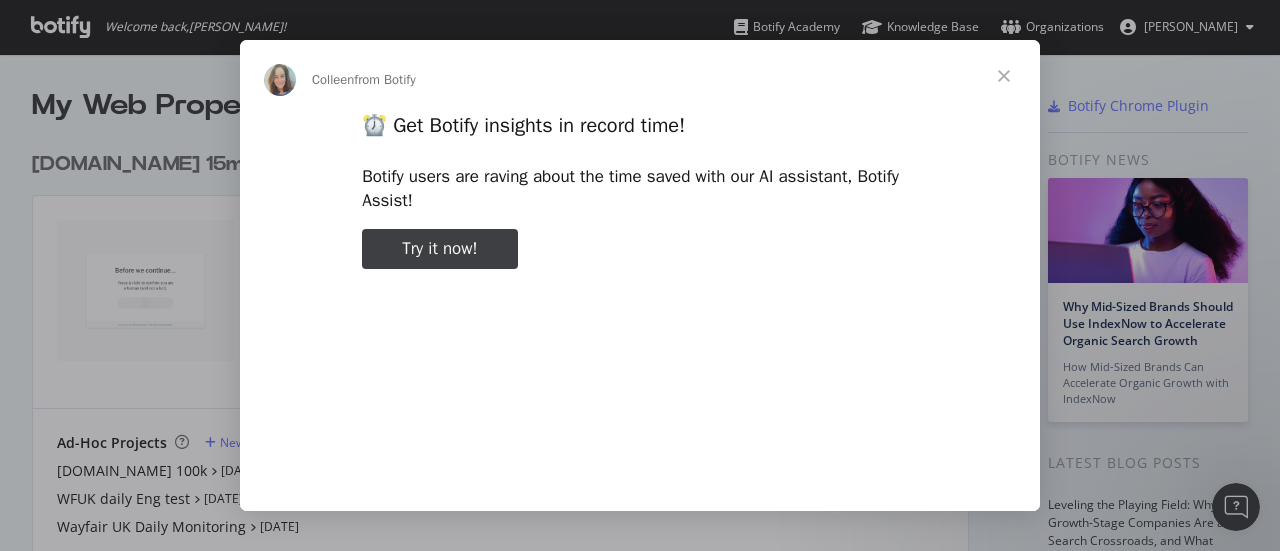 type on "583451" 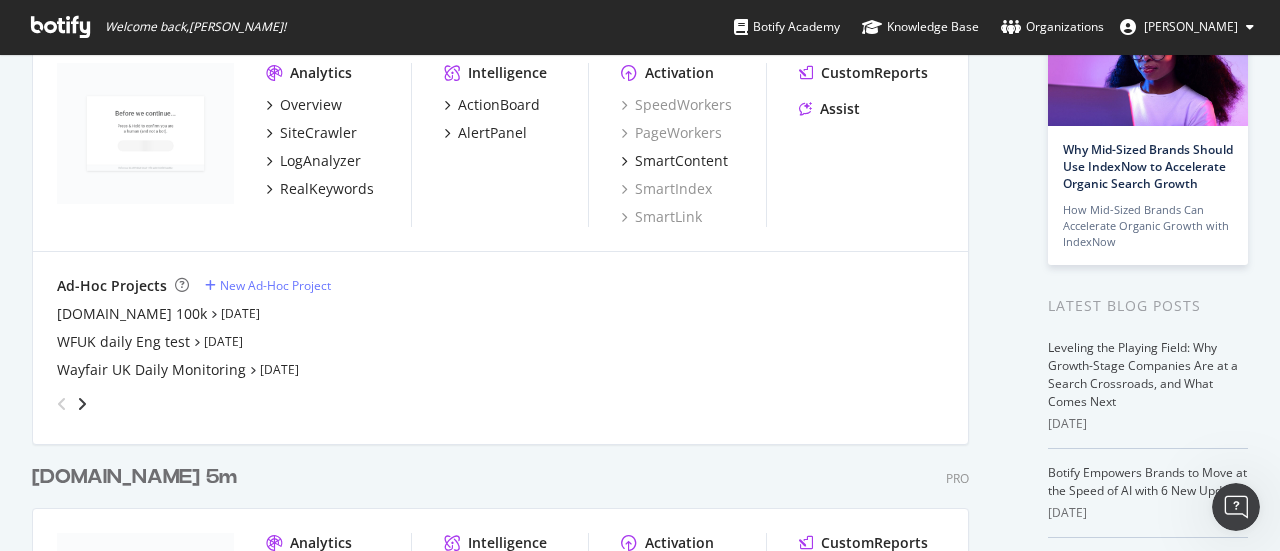 scroll, scrollTop: 0, scrollLeft: 0, axis: both 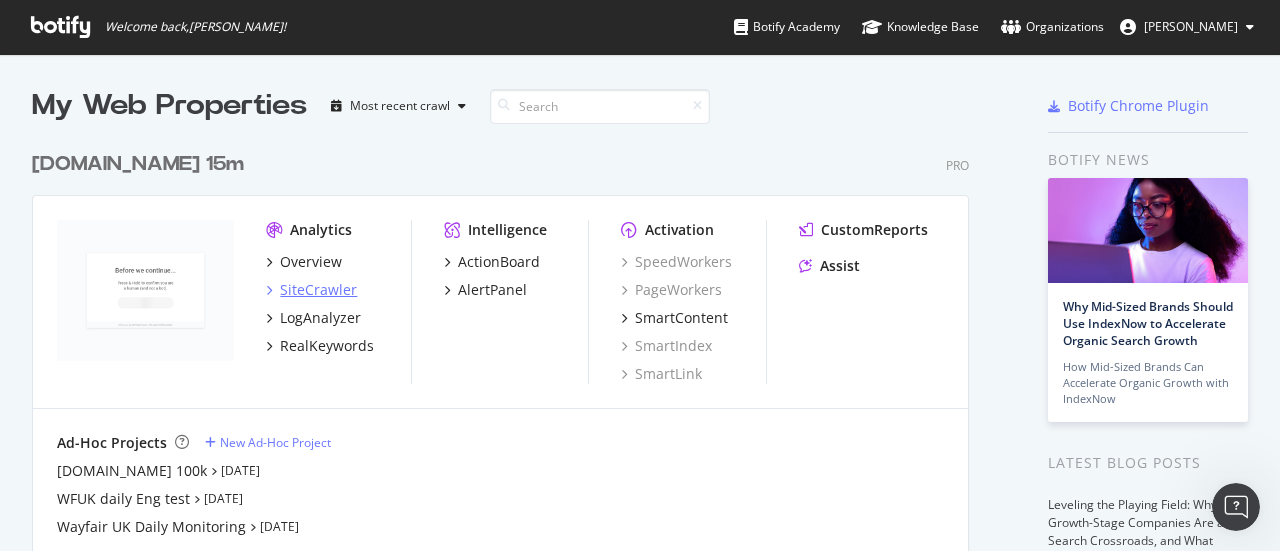 click on "SiteCrawler" at bounding box center (318, 290) 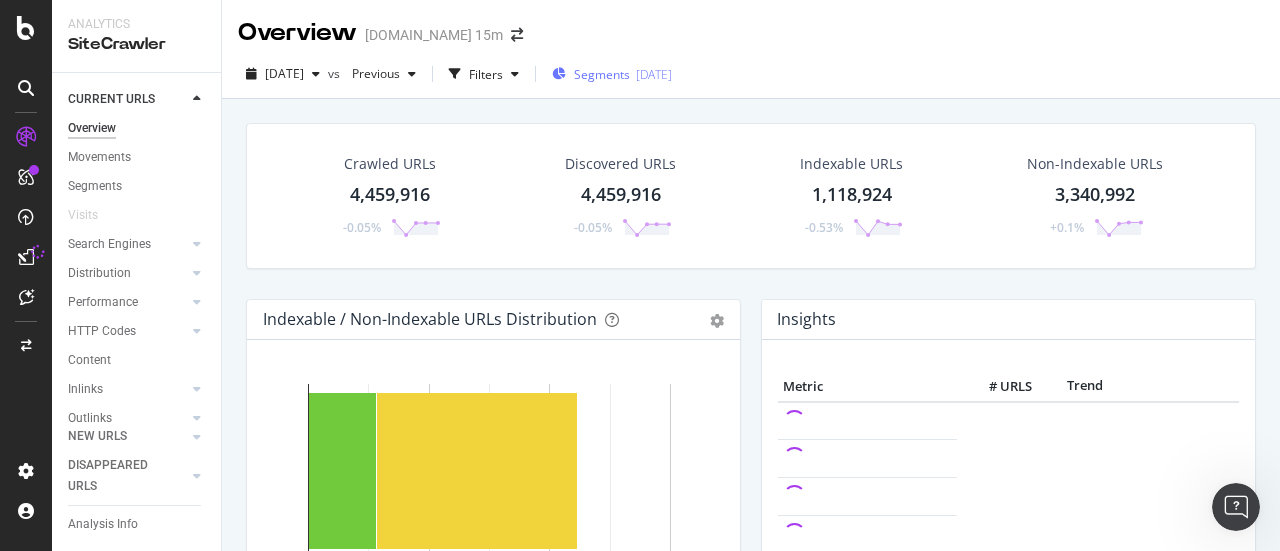 click on "[DATE]" at bounding box center (654, 74) 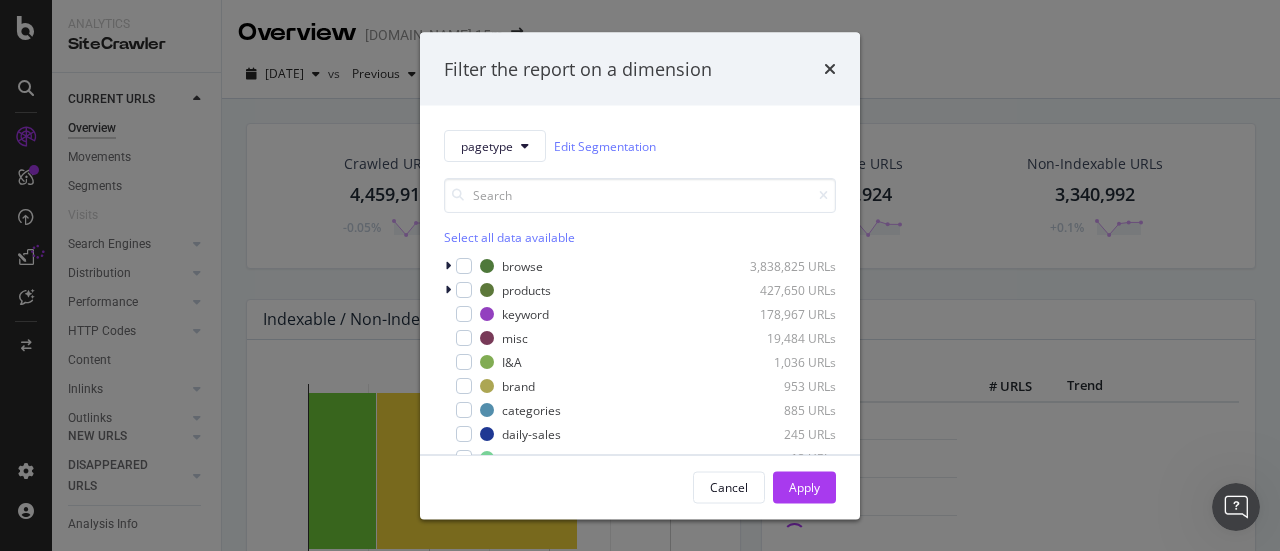 click on "Filter the report on a dimension pagetype Edit Segmentation Select all data available browse 3,838,825   URLs products 427,650   URLs keyword 178,967   URLs misc 19,484   URLs I&A 1,036   URLs brand 953   URLs categories 885   URLs daily-sales 245   URLs v 13   URLs home 2   URLs shop-look 1   URL Cancel Apply" at bounding box center [640, 275] 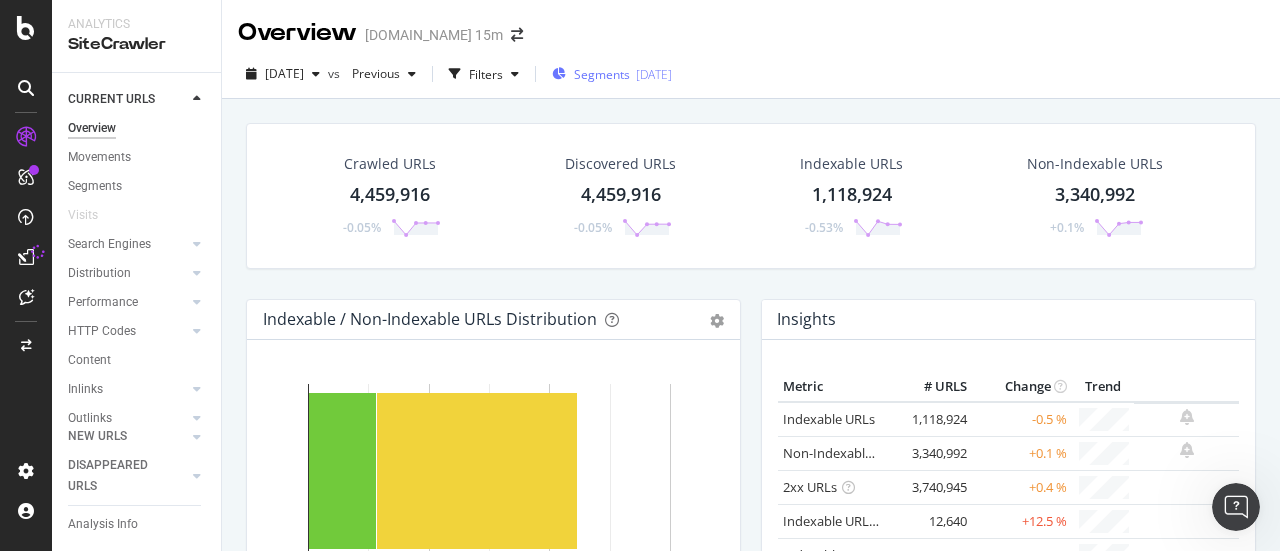 click on "[DATE]" at bounding box center [654, 74] 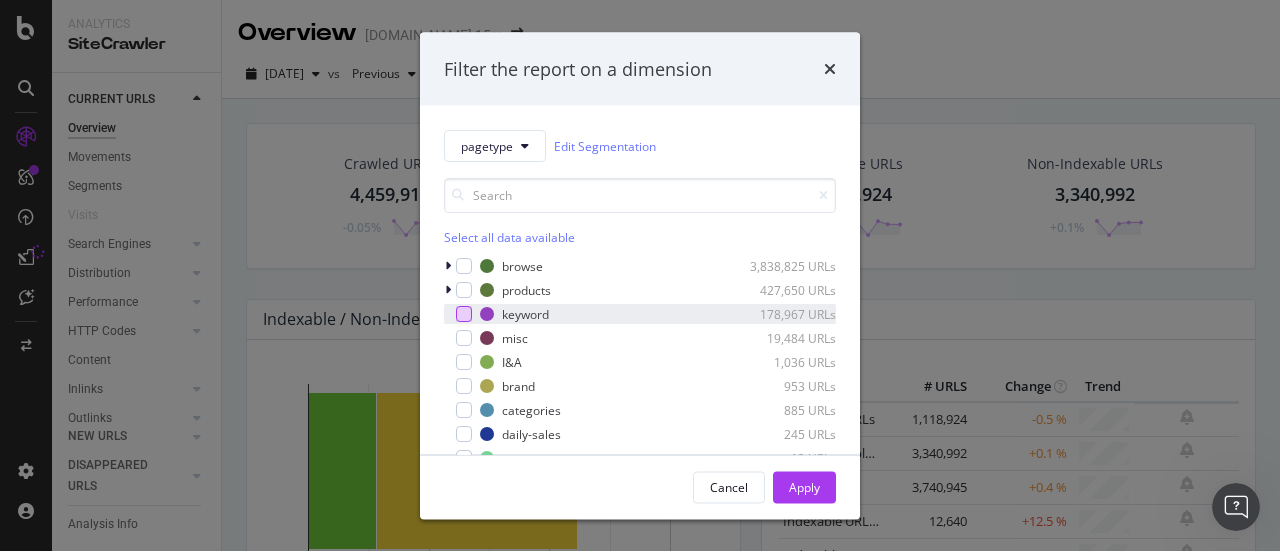 click at bounding box center [464, 314] 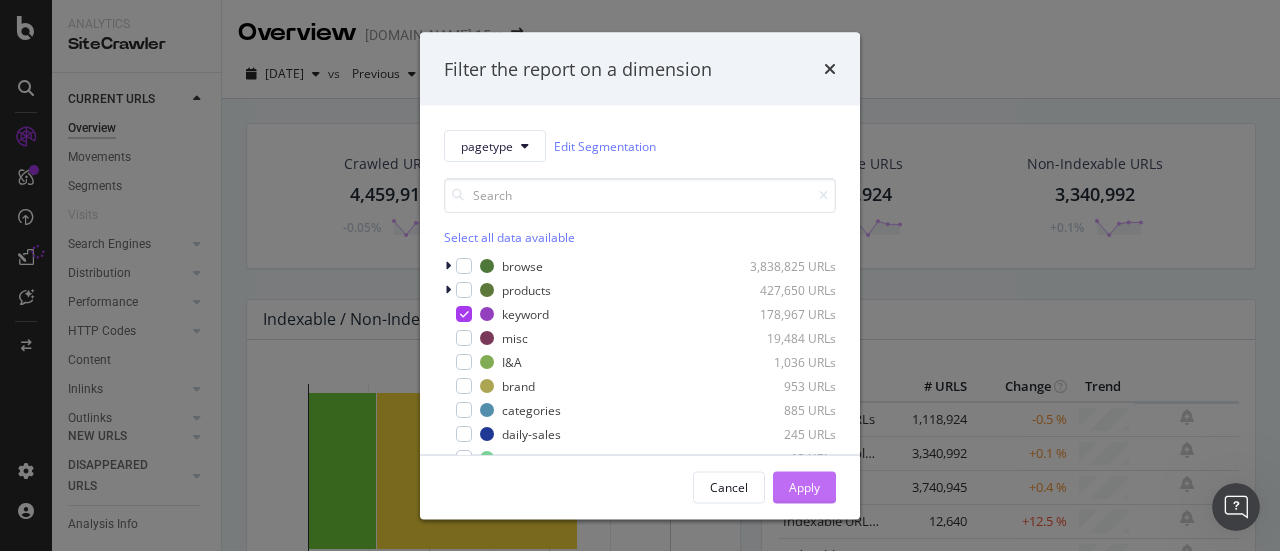 click on "Apply" at bounding box center (804, 486) 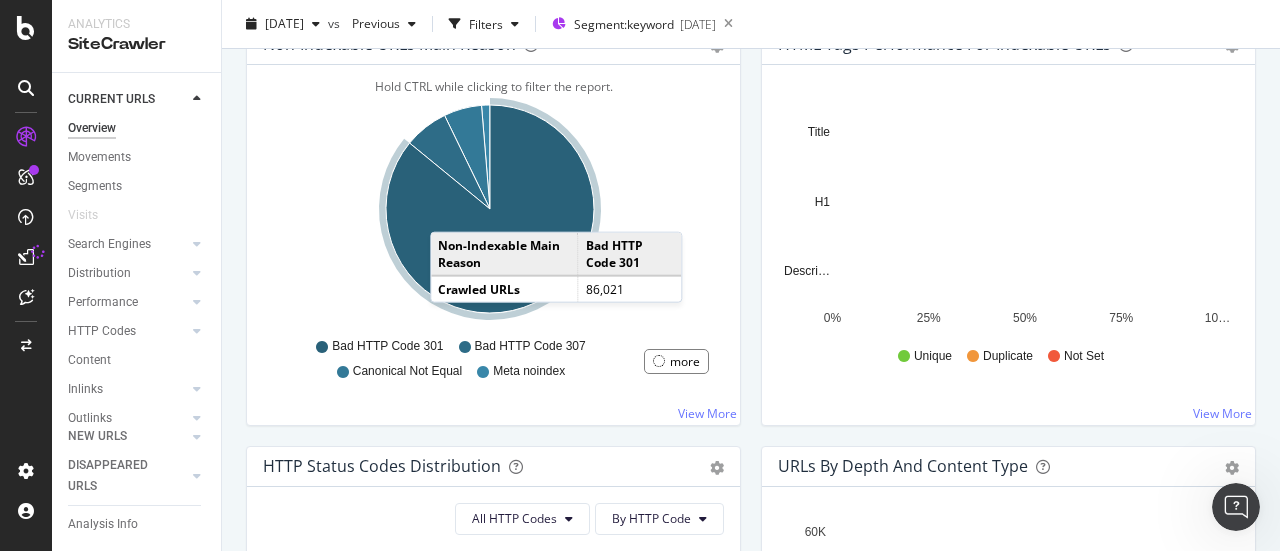 scroll, scrollTop: 695, scrollLeft: 0, axis: vertical 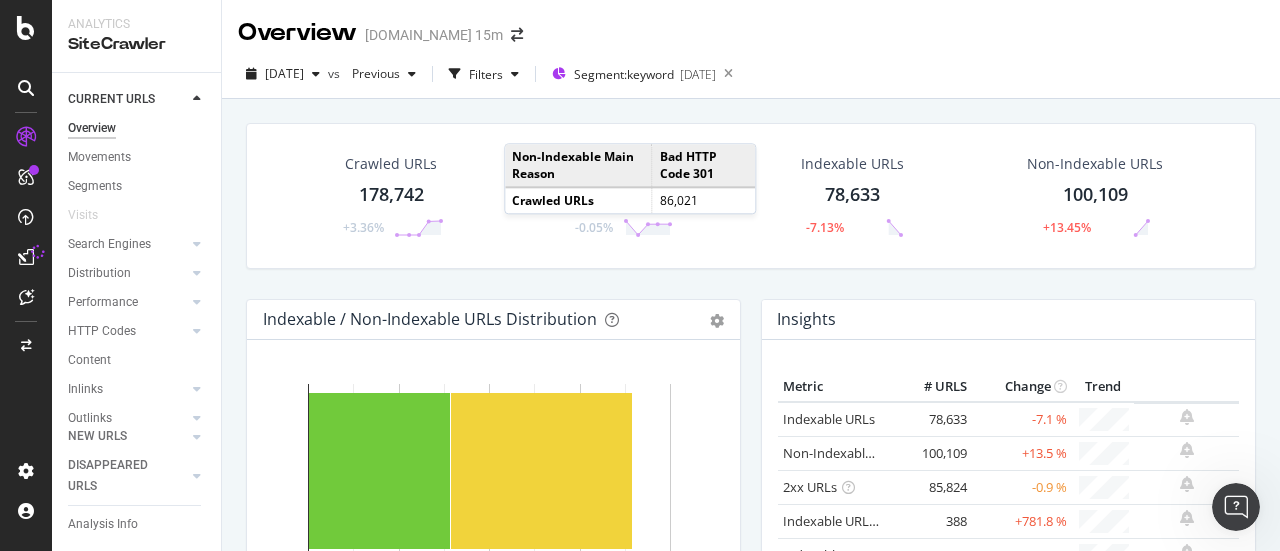 click on "2025 Jul. 21st vs Previous Filters Segment:  keyword 2023-08-08" at bounding box center (751, 78) 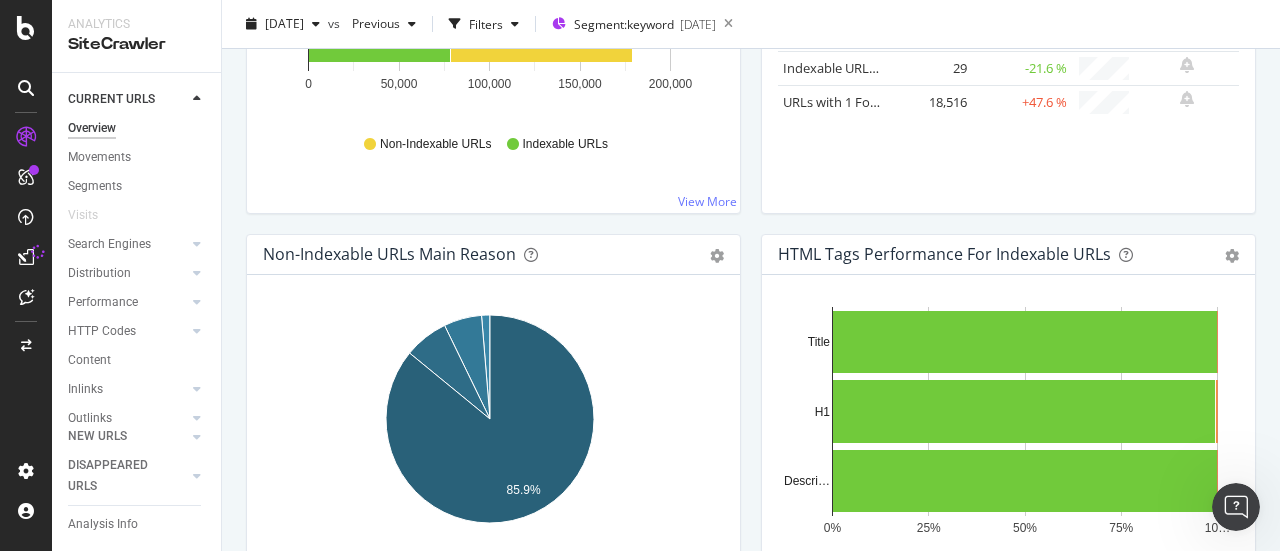 scroll, scrollTop: 510, scrollLeft: 0, axis: vertical 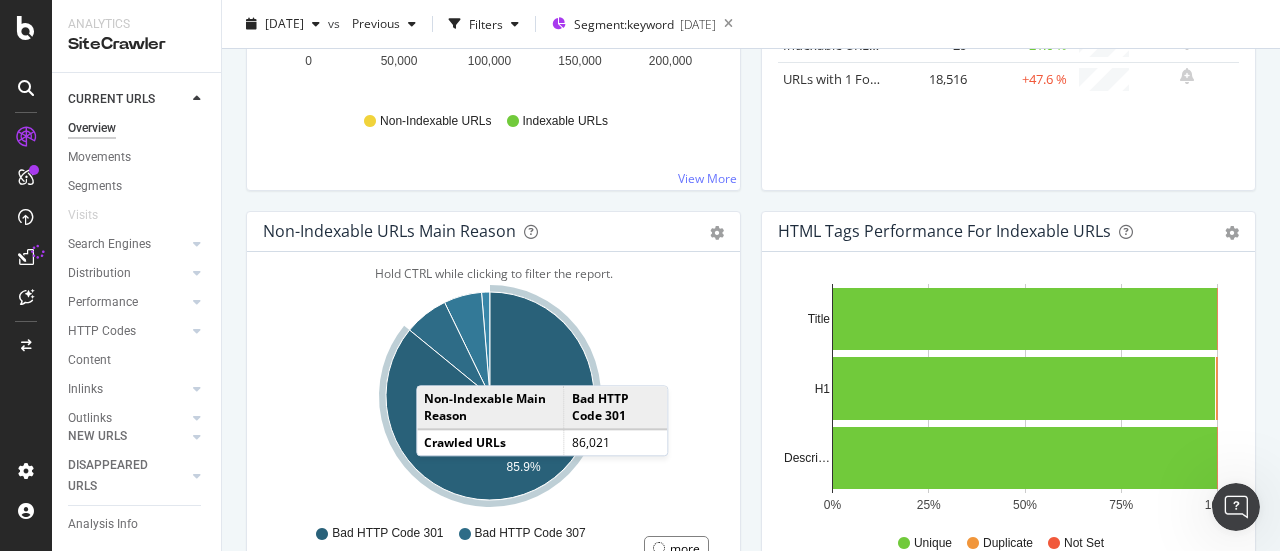 click on "Non-Indexable Main Reason" at bounding box center [490, 407] 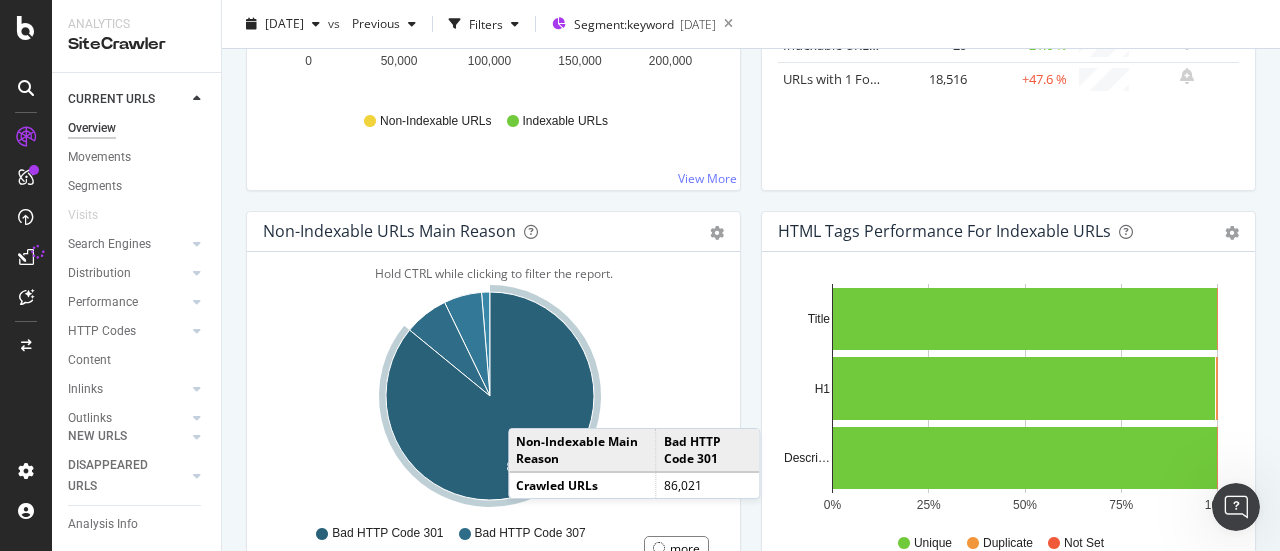 click 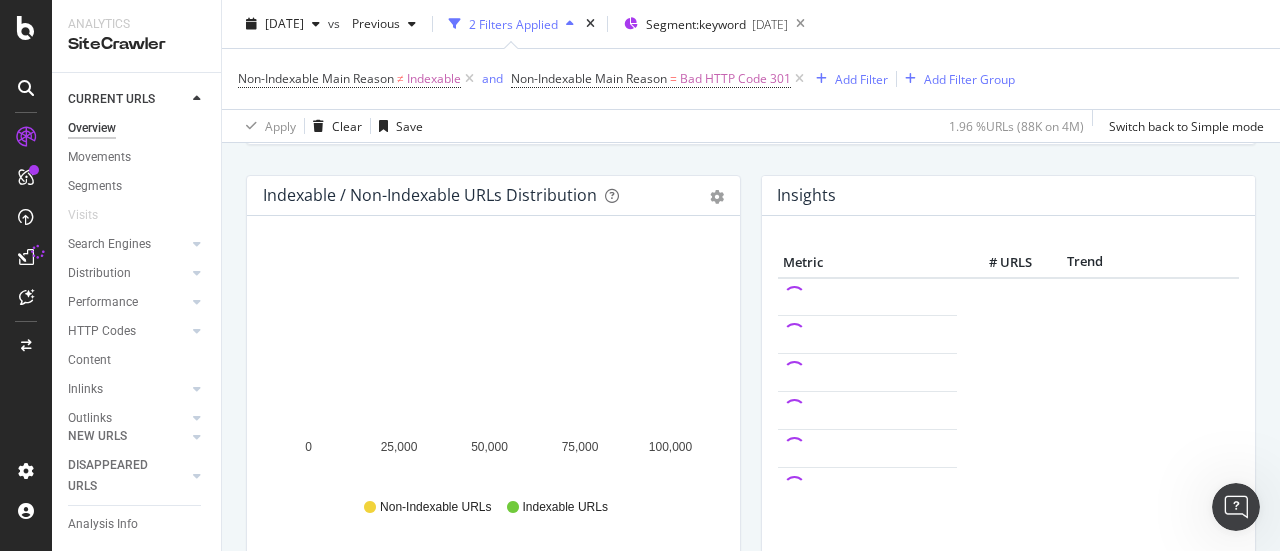 scroll, scrollTop: 0, scrollLeft: 0, axis: both 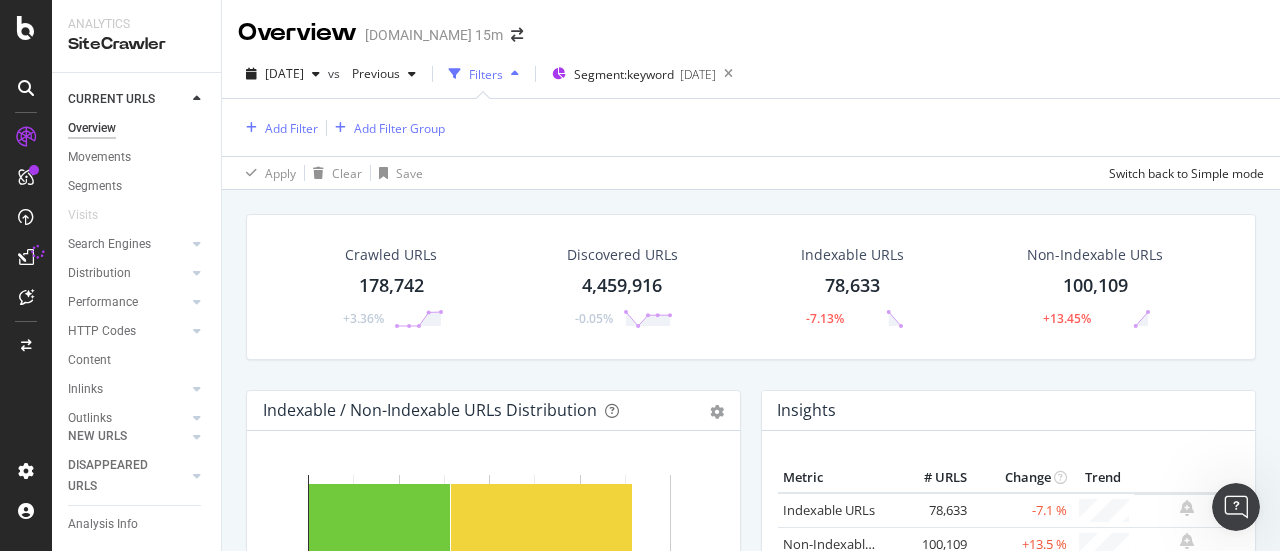 click on "Crawled URLs 178,742 +3.36% Discovered URLs 4,459,916 -0.05% Indexable URLs 78,633 -7.13% Non-Indexable URLs 100,109 +13.45% Indexable / Non-Indexable URLs Distribution Bar Bar (by Percentage) Table Export as CSV Add to Custom Report Hold CTRL while clicking to filter the report. 0 50,000 100,000 150,000 200,000 Crawled URLs Indexable URLs Non-Indexable URLs urls 78,633 100,109 ... Non-Indexable URLs Indexable URLs View More
Insights
Metric
# URLS
Change
Trend
Indexable URLs" at bounding box center [751, 1595] 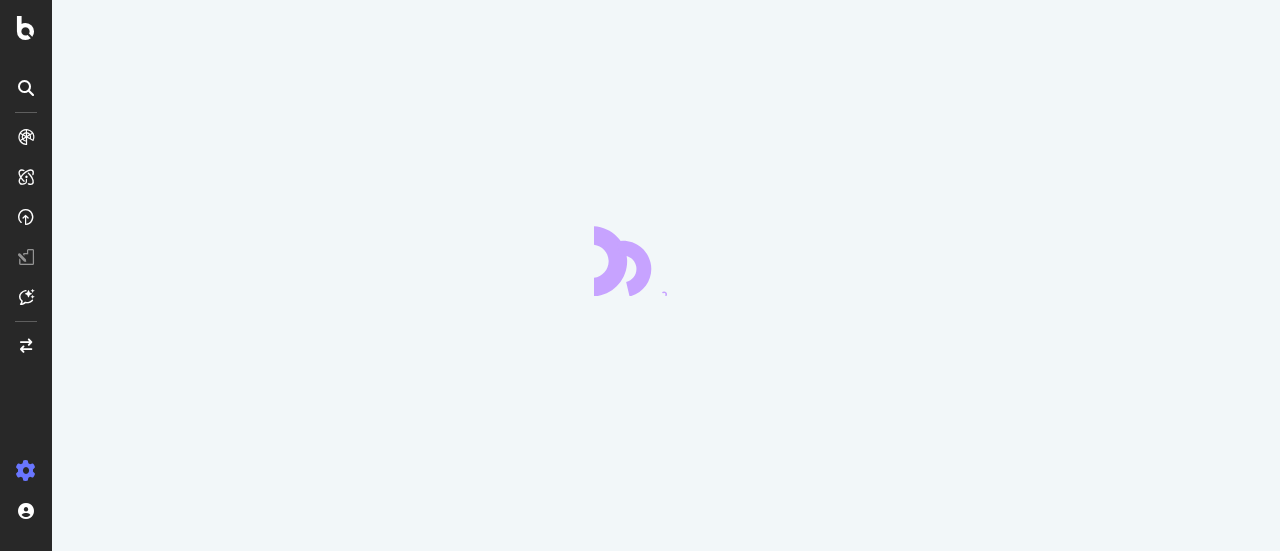 scroll, scrollTop: 0, scrollLeft: 0, axis: both 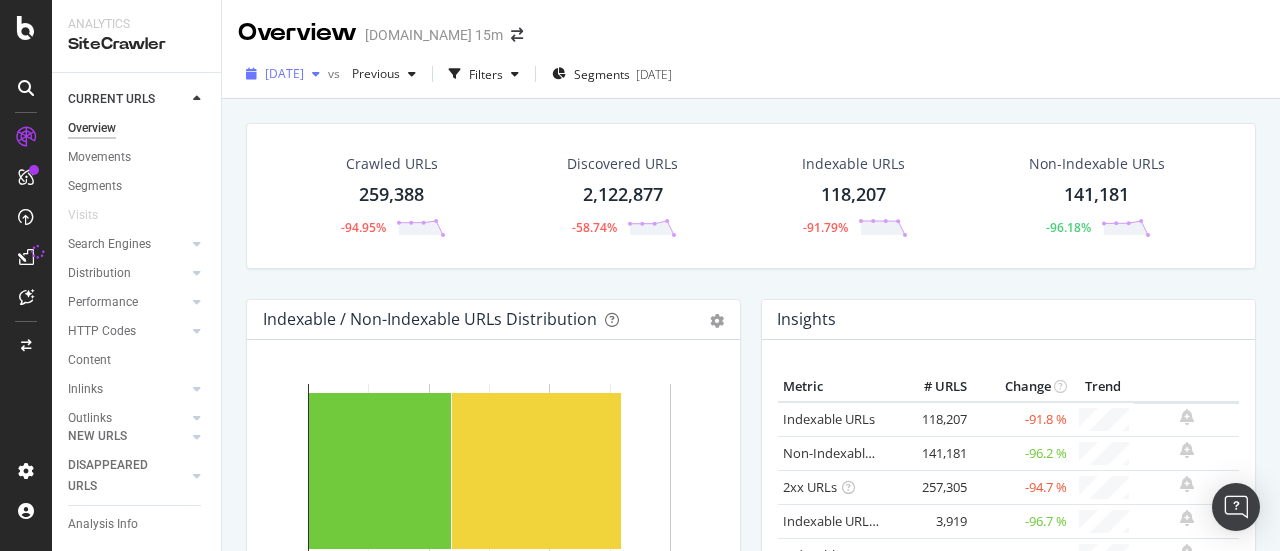 click at bounding box center [316, 74] 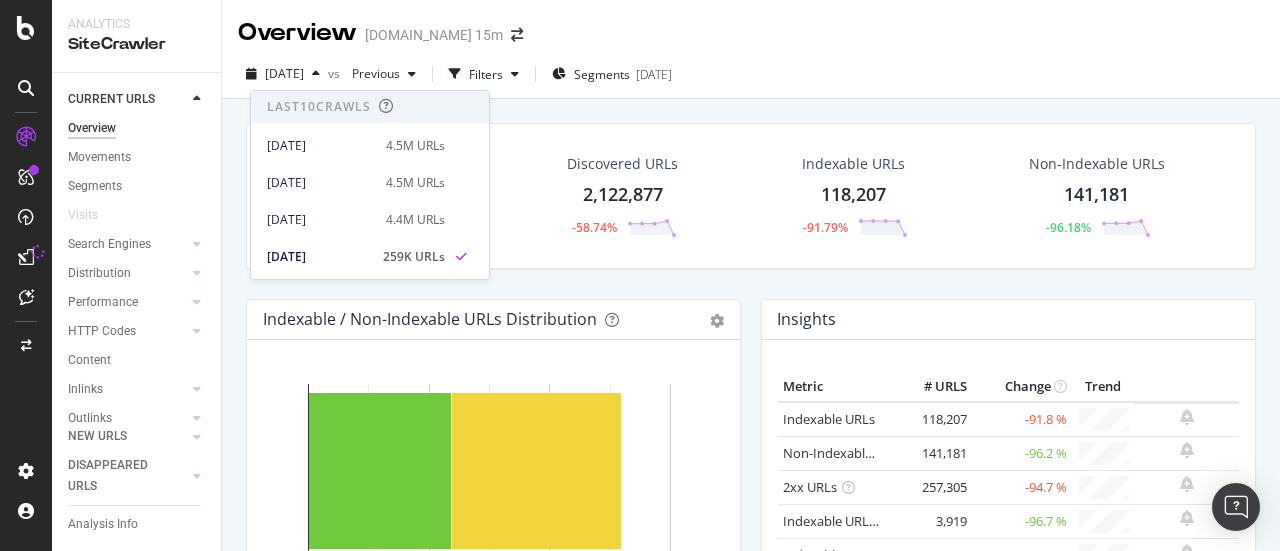 click on "2025 Jul. 11th vs Previous Filters Segments 2023-08-08" at bounding box center (751, 78) 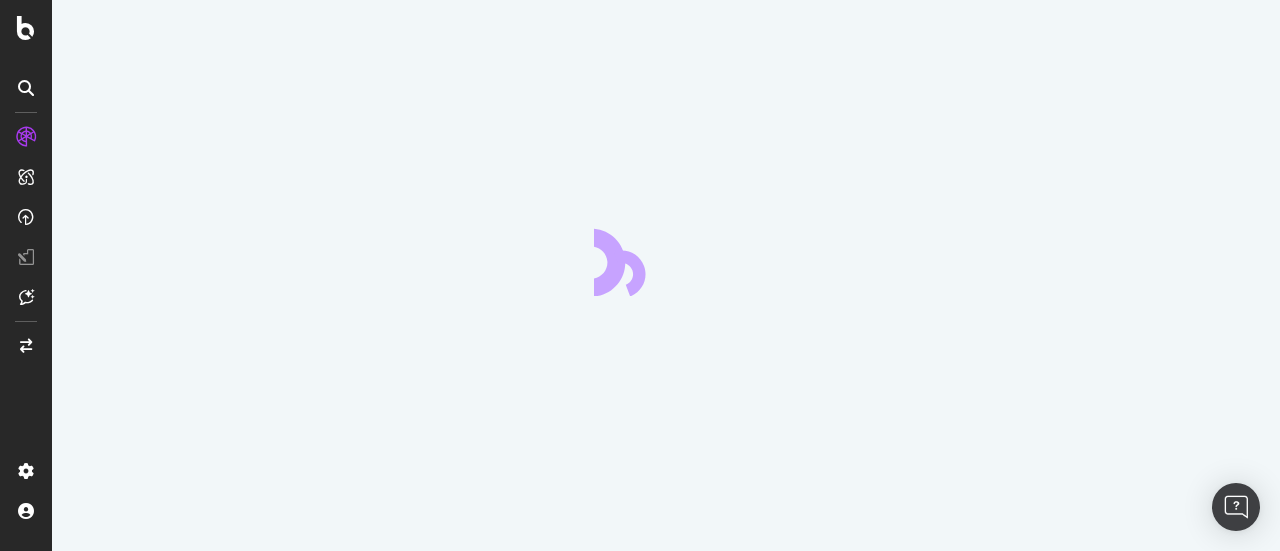 scroll, scrollTop: 0, scrollLeft: 0, axis: both 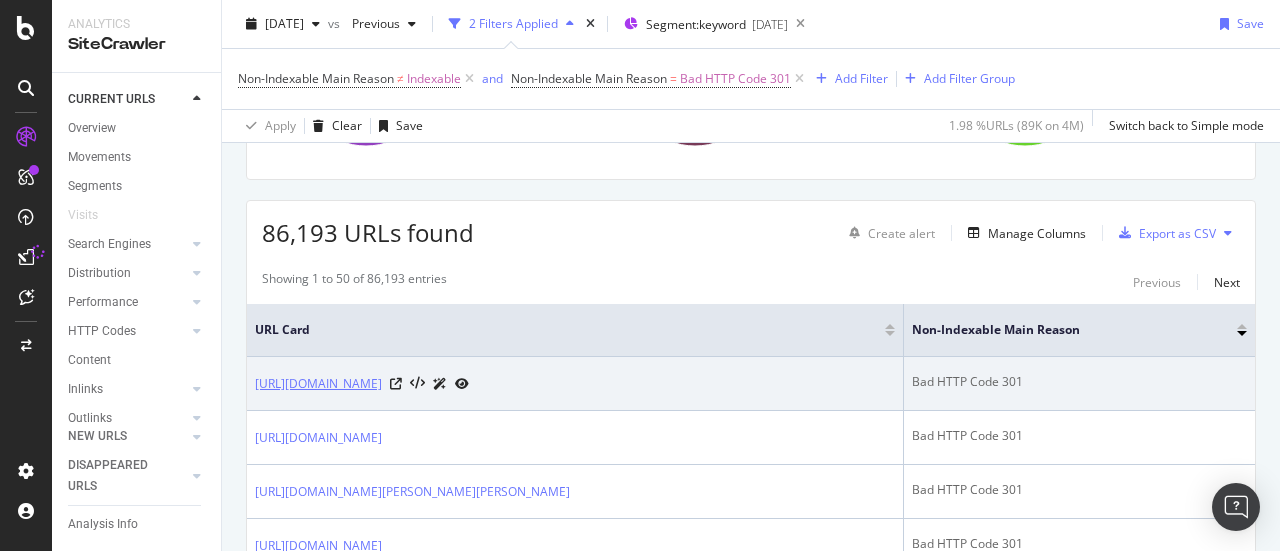drag, startPoint x: 256, startPoint y: 369, endPoint x: 633, endPoint y: 373, distance: 377.0212 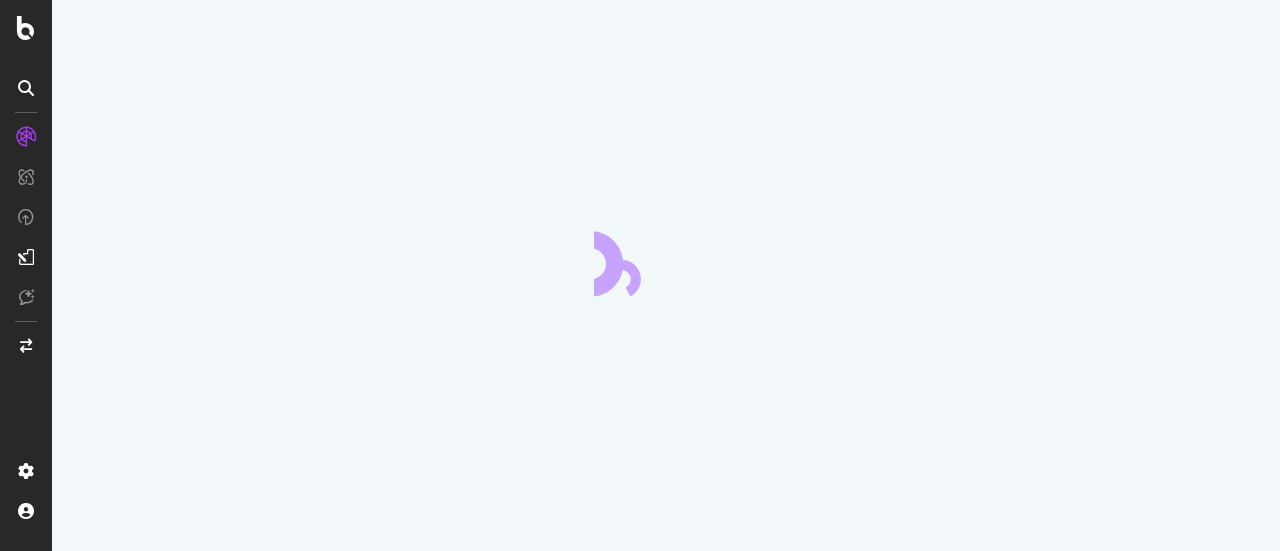 scroll, scrollTop: 0, scrollLeft: 0, axis: both 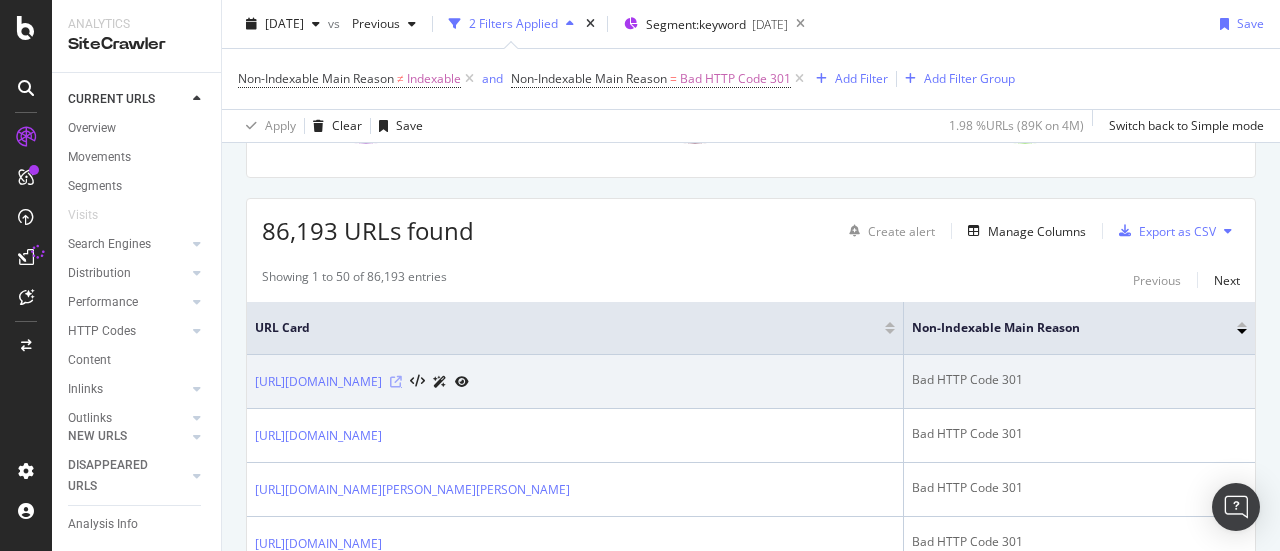 click at bounding box center (396, 382) 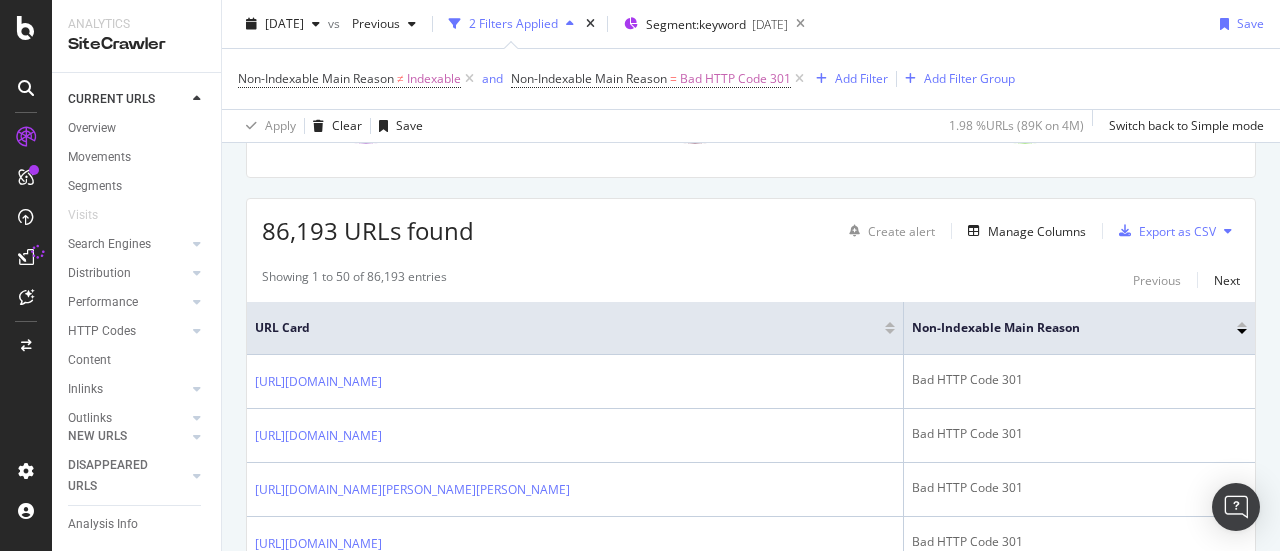 scroll, scrollTop: 0, scrollLeft: 0, axis: both 